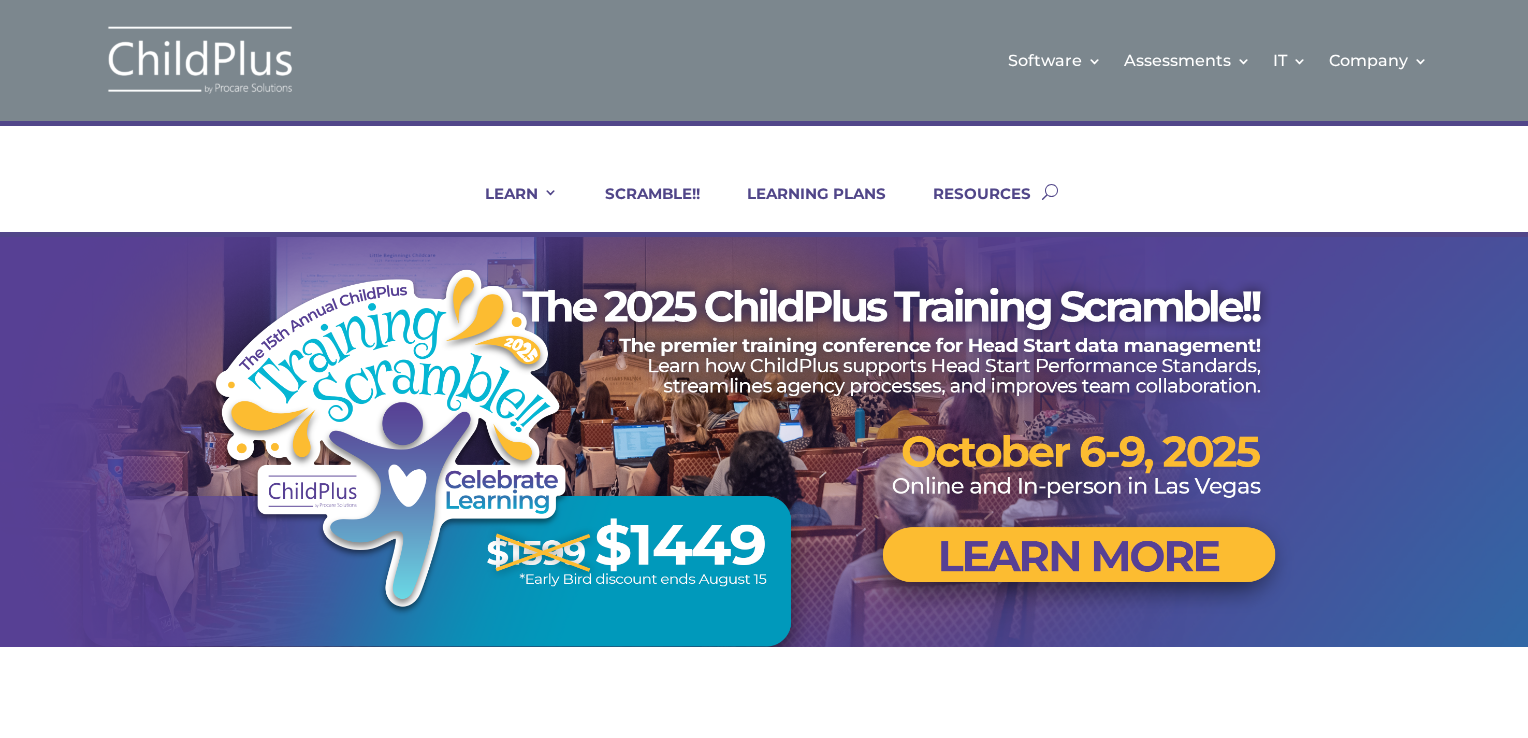 scroll, scrollTop: 0, scrollLeft: 0, axis: both 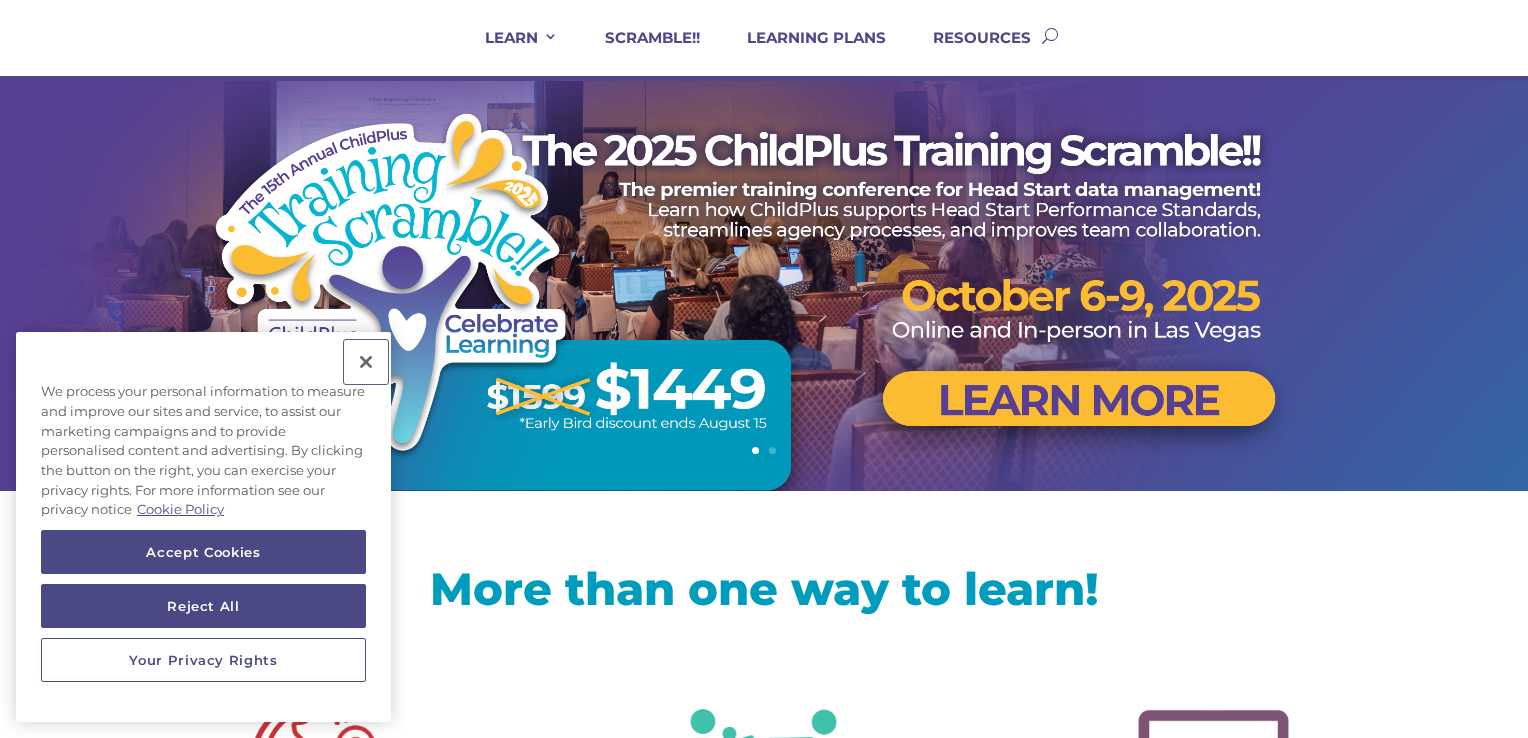 click at bounding box center (366, 362) 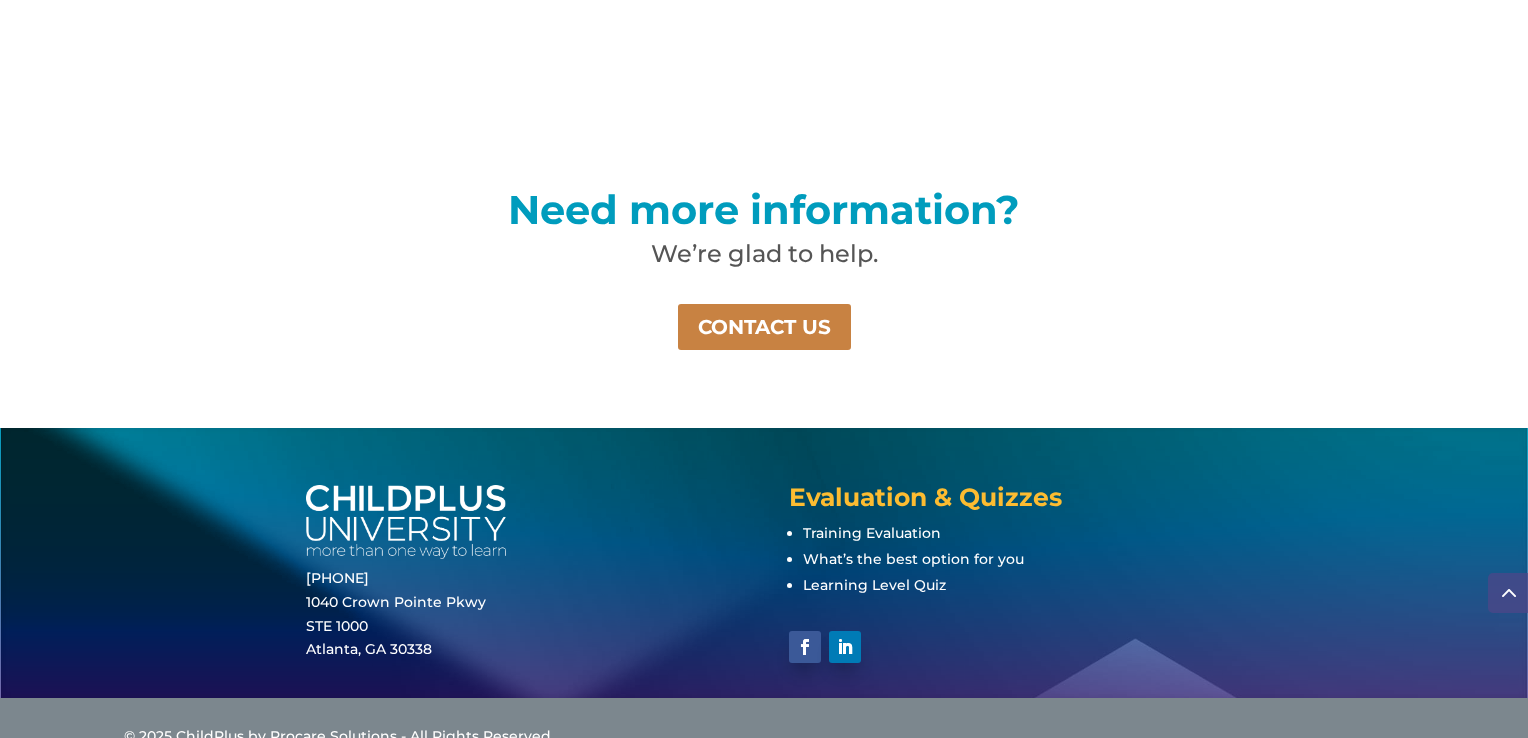 scroll, scrollTop: 1455, scrollLeft: 0, axis: vertical 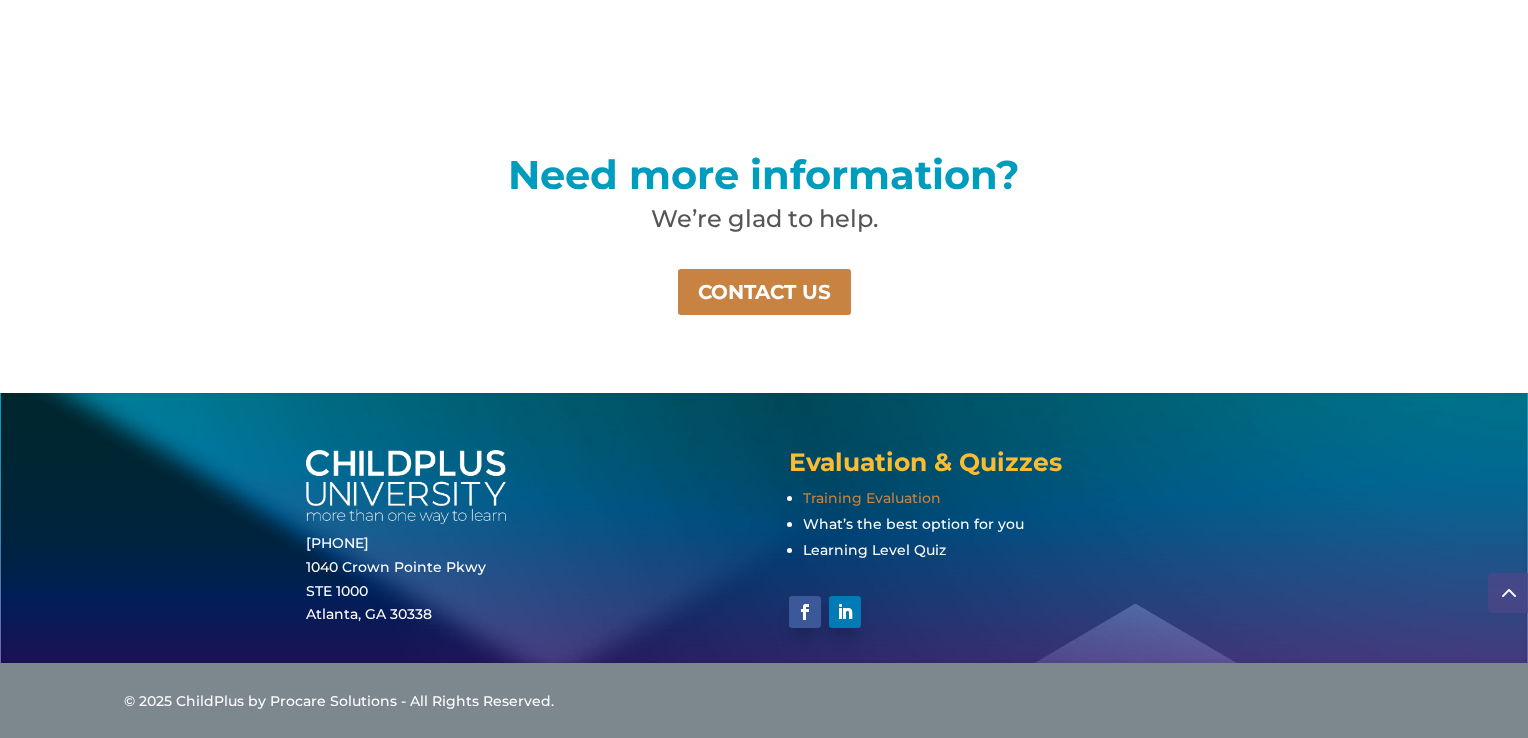 click on "Training Evaluation" at bounding box center (872, 498) 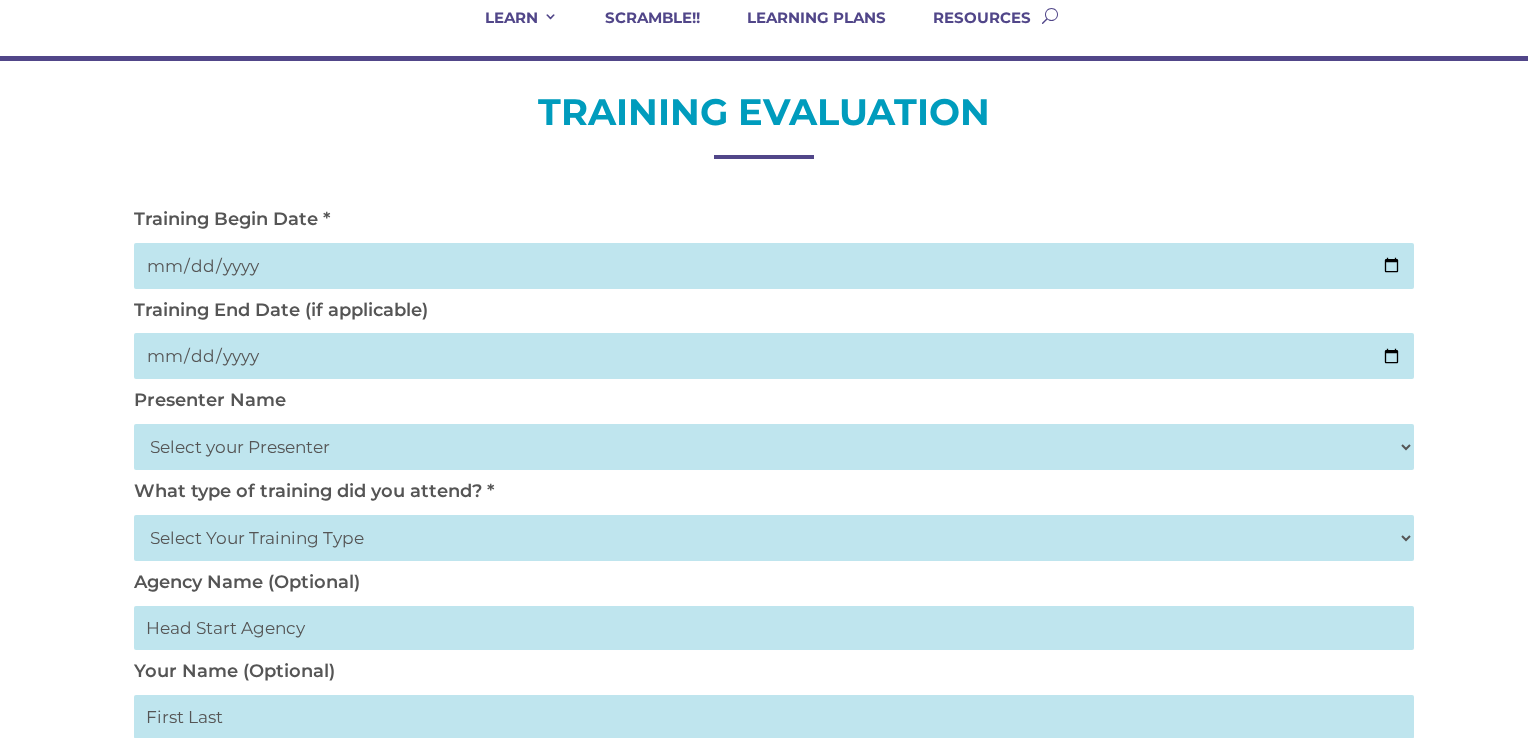 scroll, scrollTop: 178, scrollLeft: 0, axis: vertical 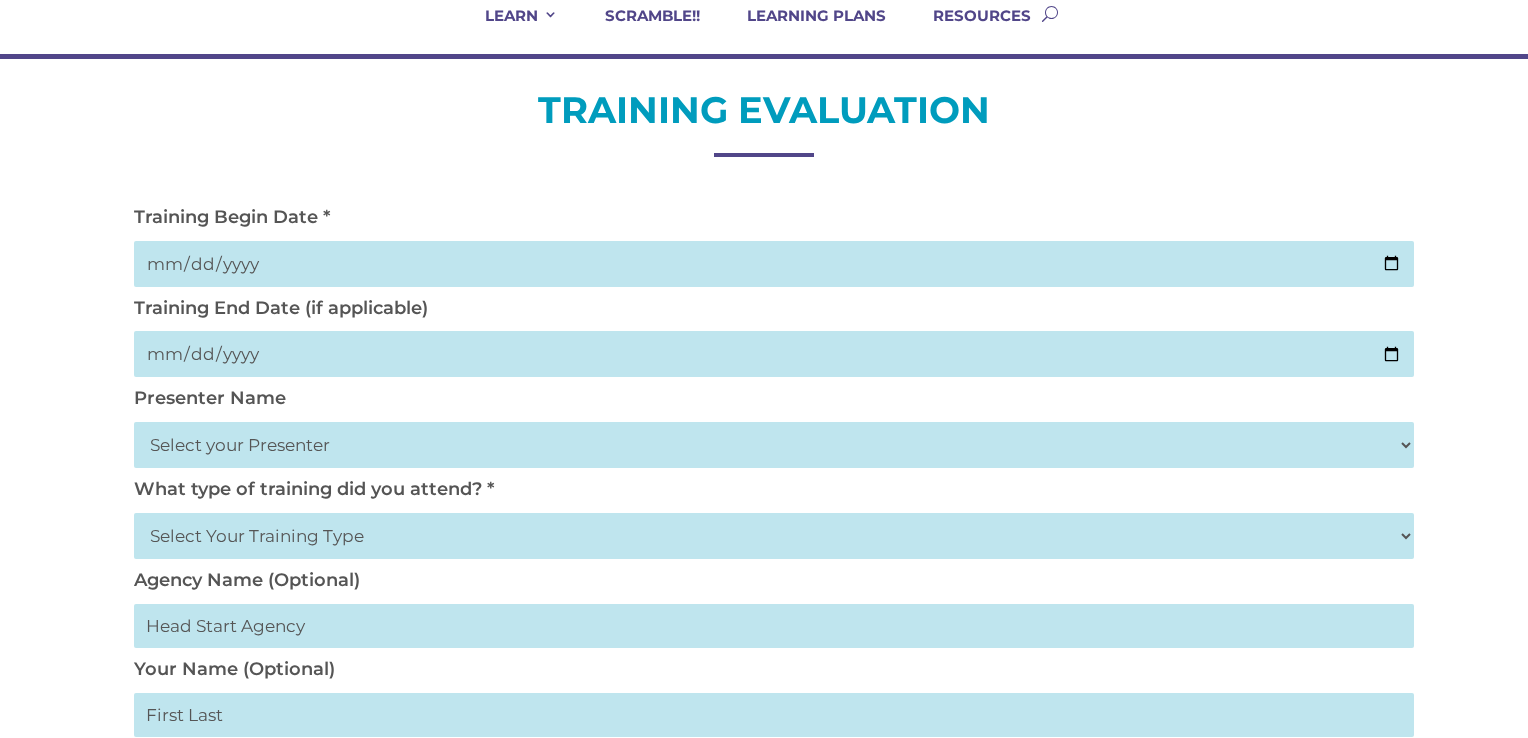 click at bounding box center [774, 264] 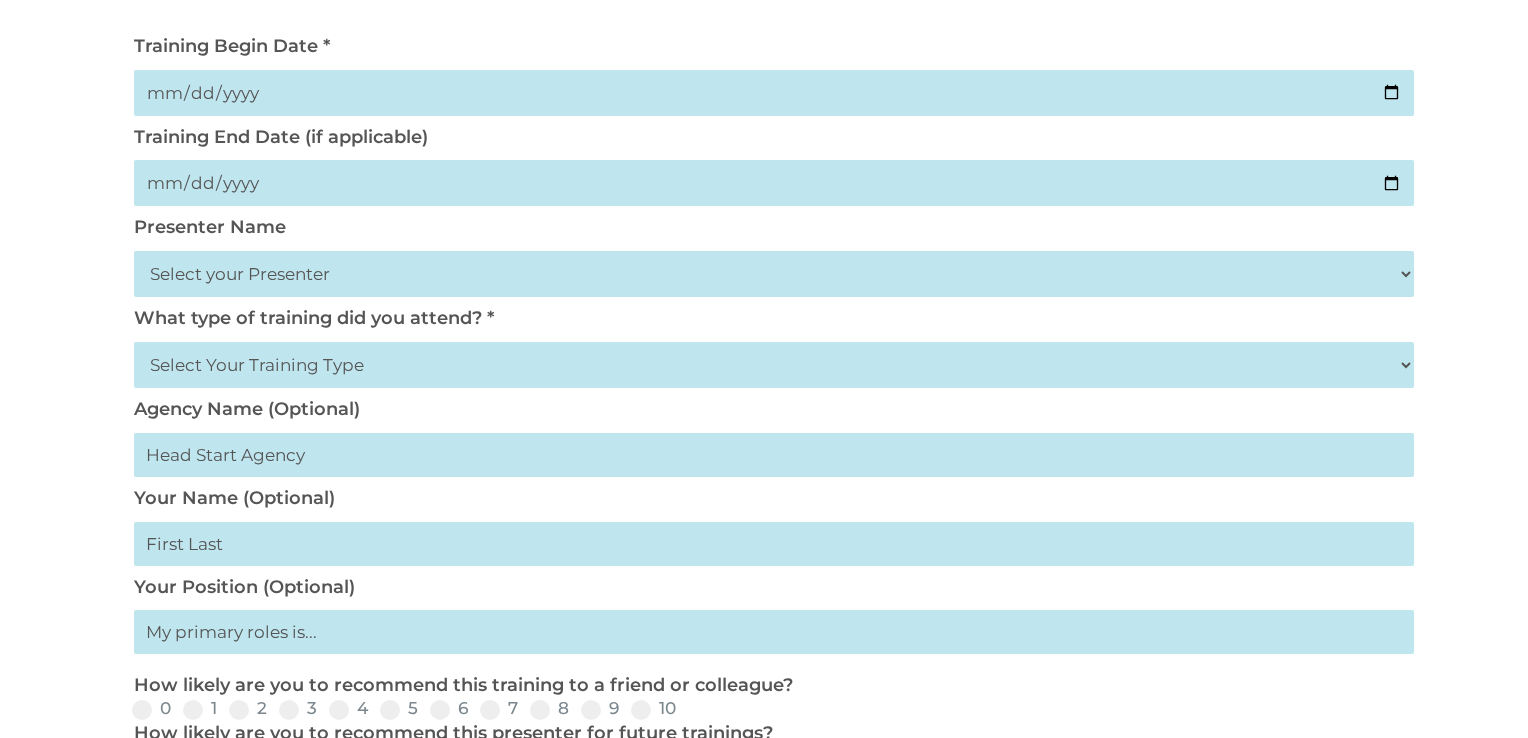 scroll, scrollTop: 353, scrollLeft: 0, axis: vertical 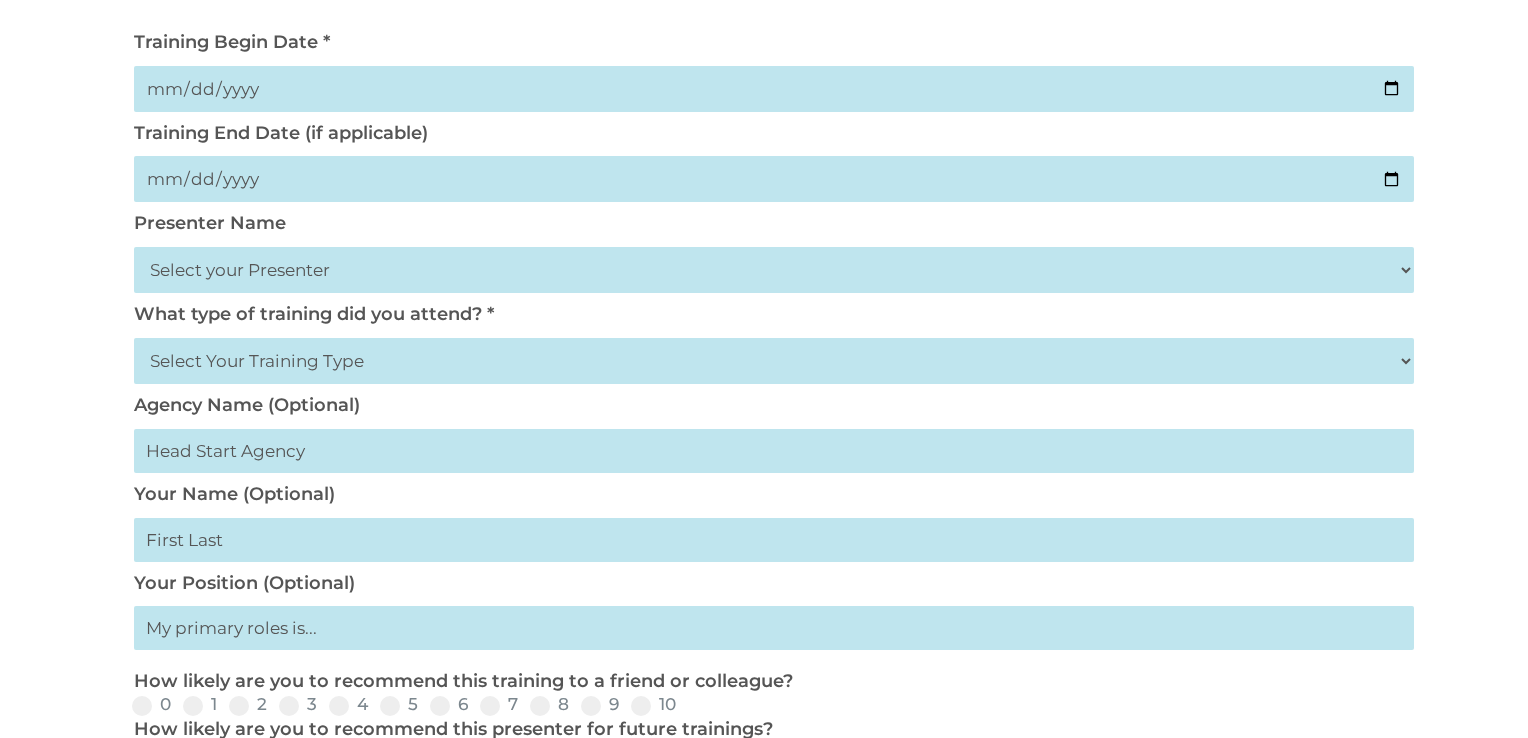 click on "Select Your Training Type
On-site (at your agency)
Virtual Visit
Live Group Webinar" at bounding box center (774, 361) 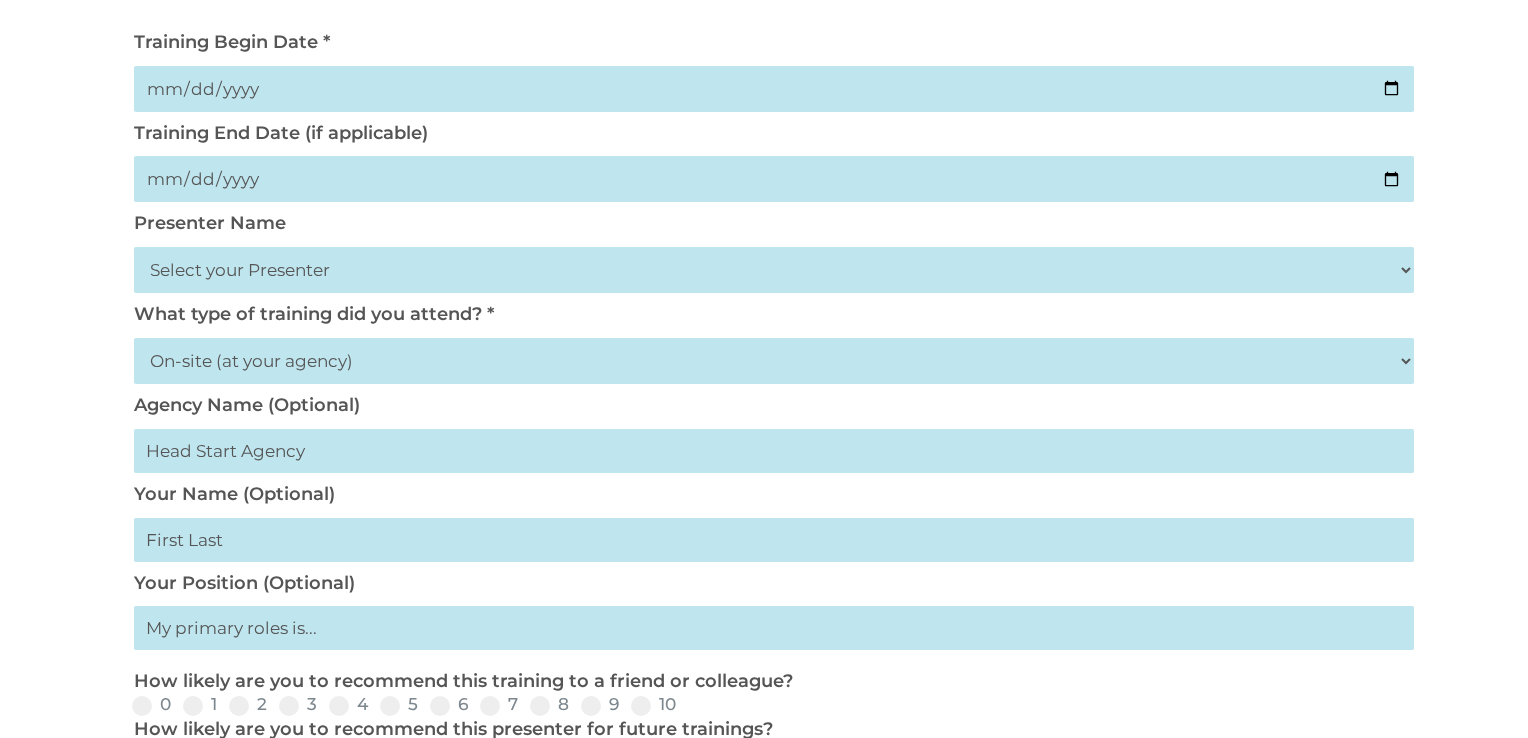 click on "Select Your Training Type
On-site (at your agency)
Virtual Visit
Live Group Webinar" at bounding box center [774, 361] 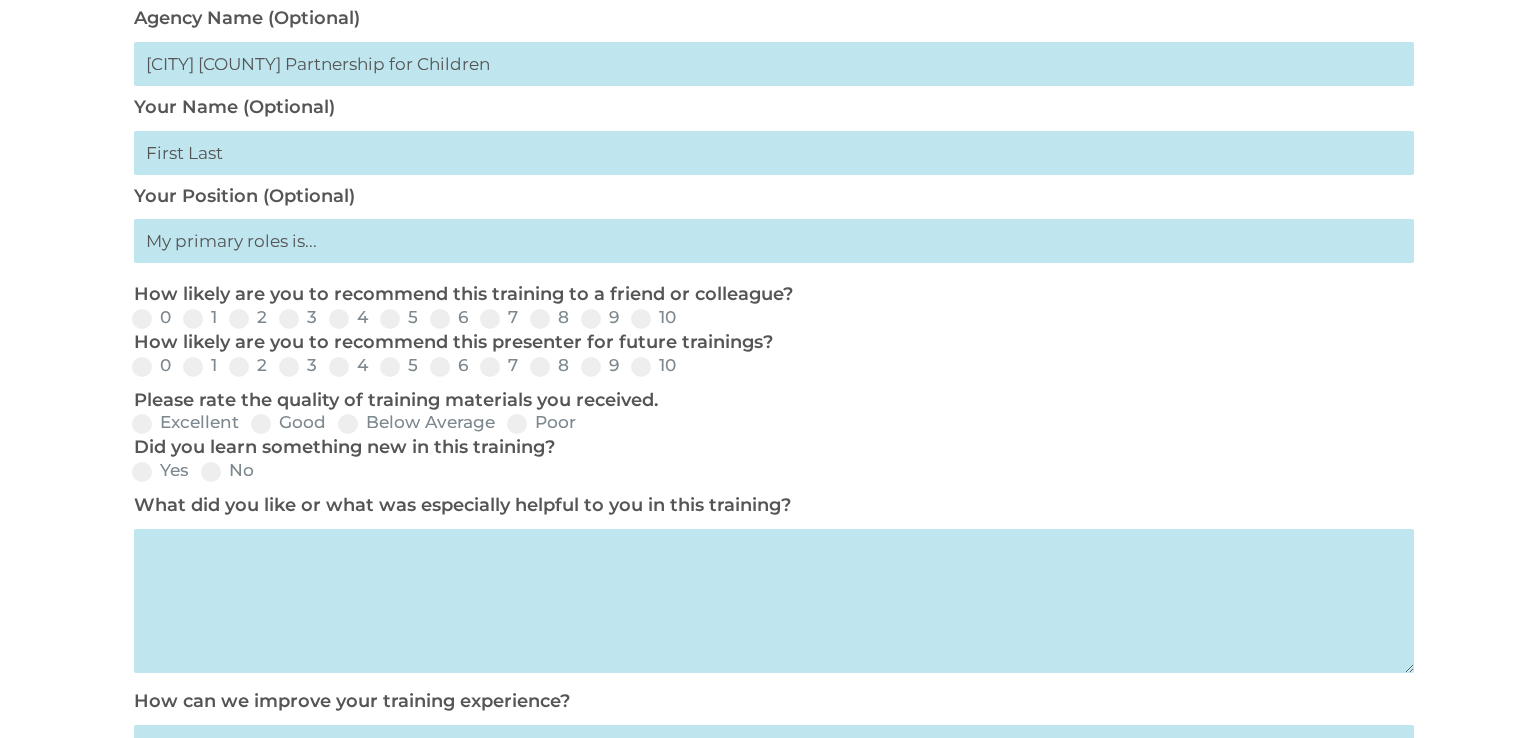 scroll, scrollTop: 741, scrollLeft: 0, axis: vertical 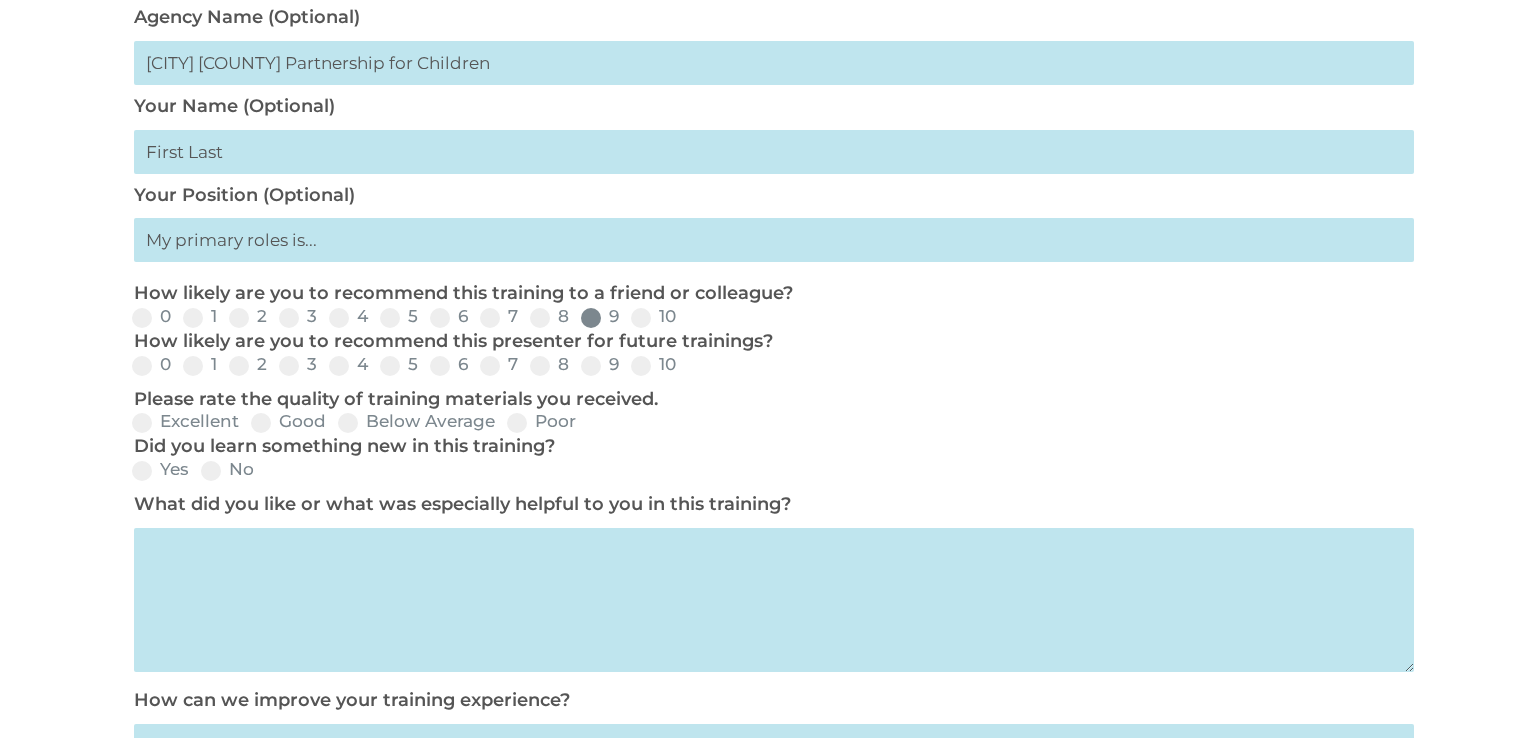 type on "[CITY] [COUNTY] Partnership for Children" 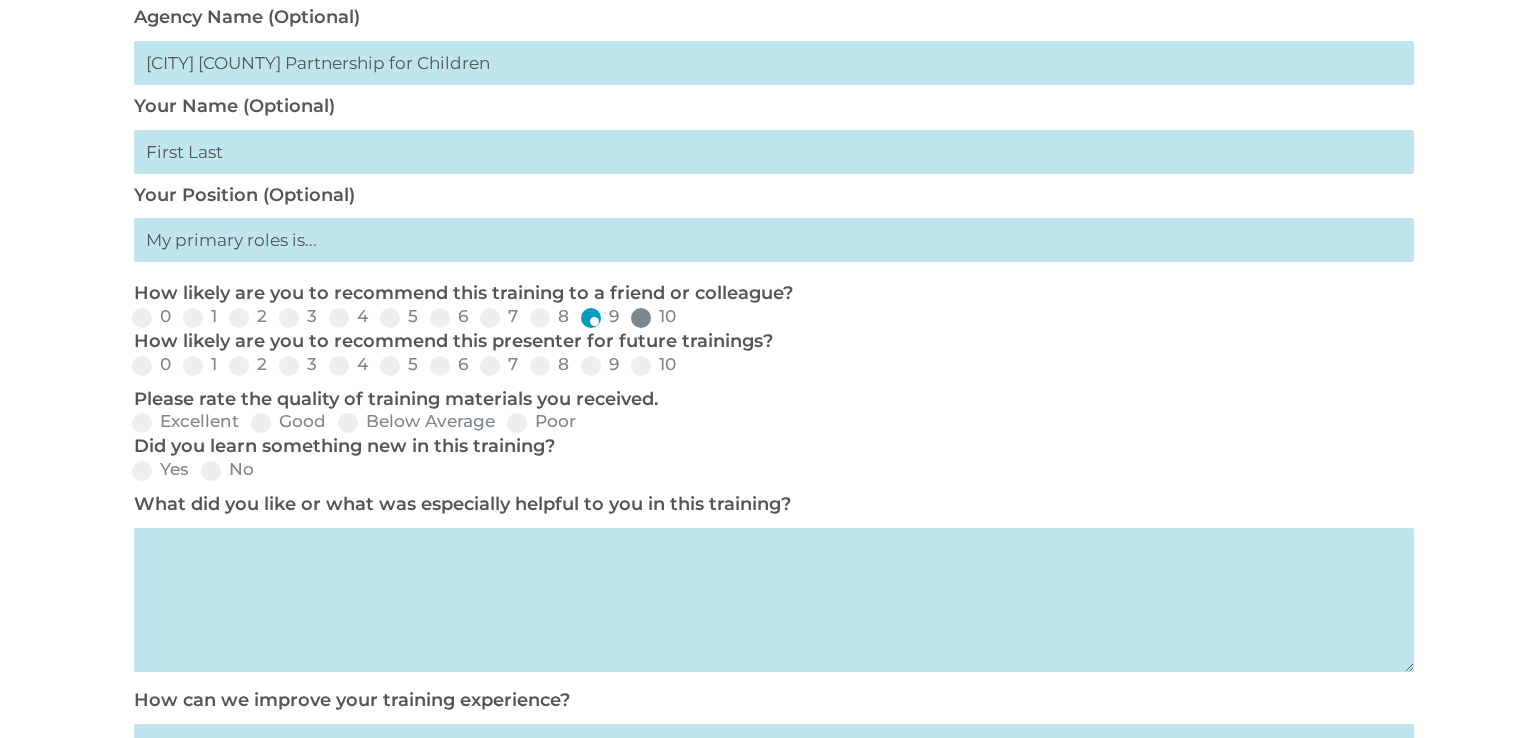 click at bounding box center (641, 318) 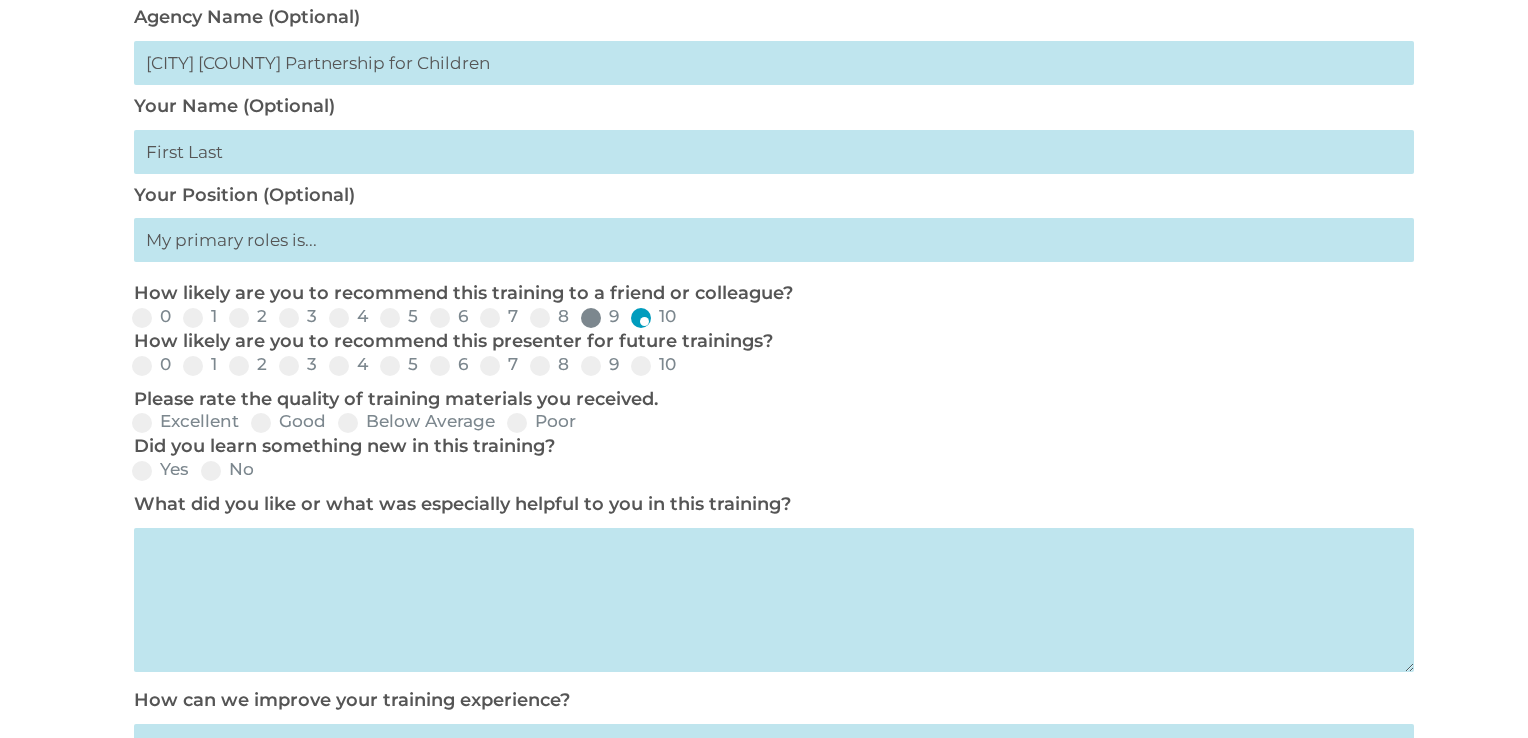 click at bounding box center (591, 318) 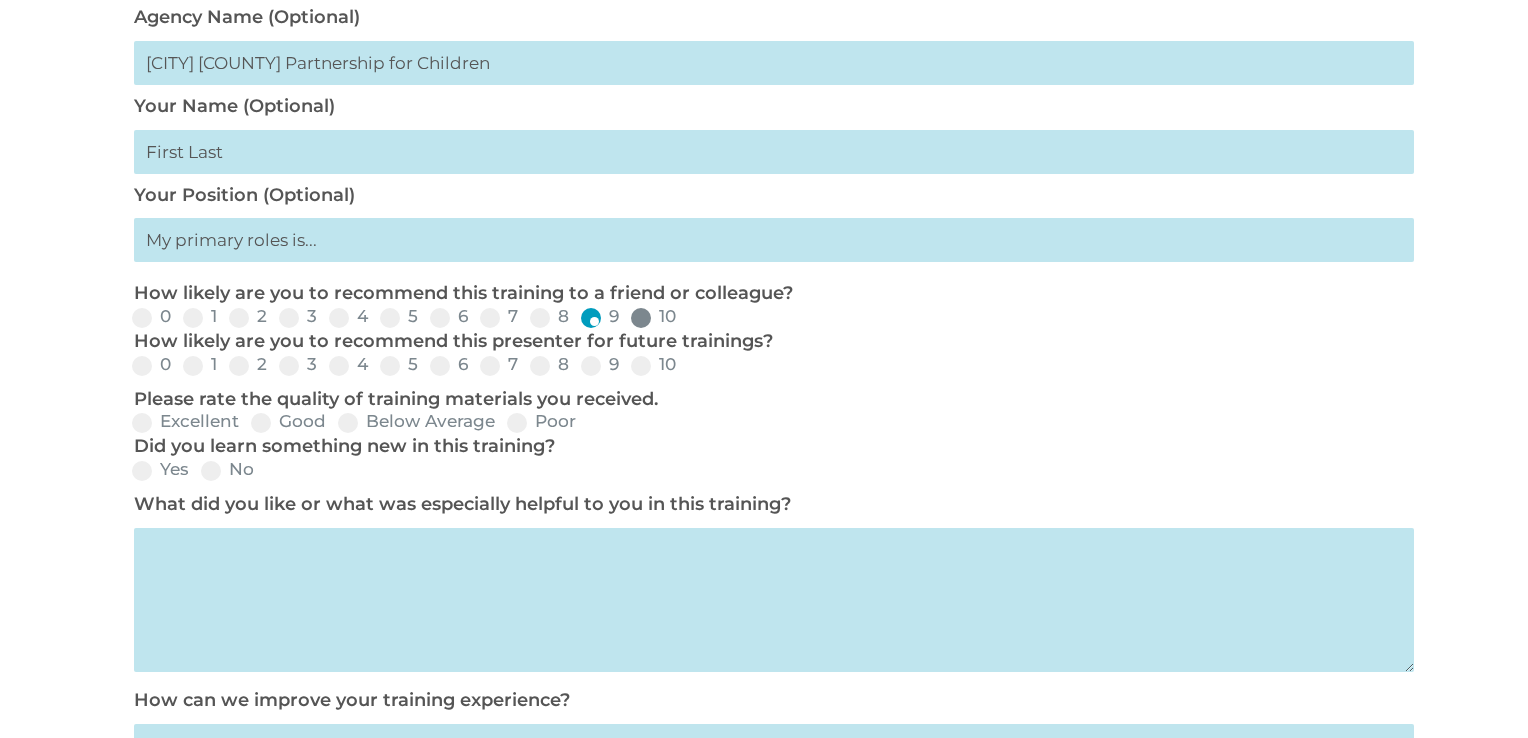 click at bounding box center [641, 318] 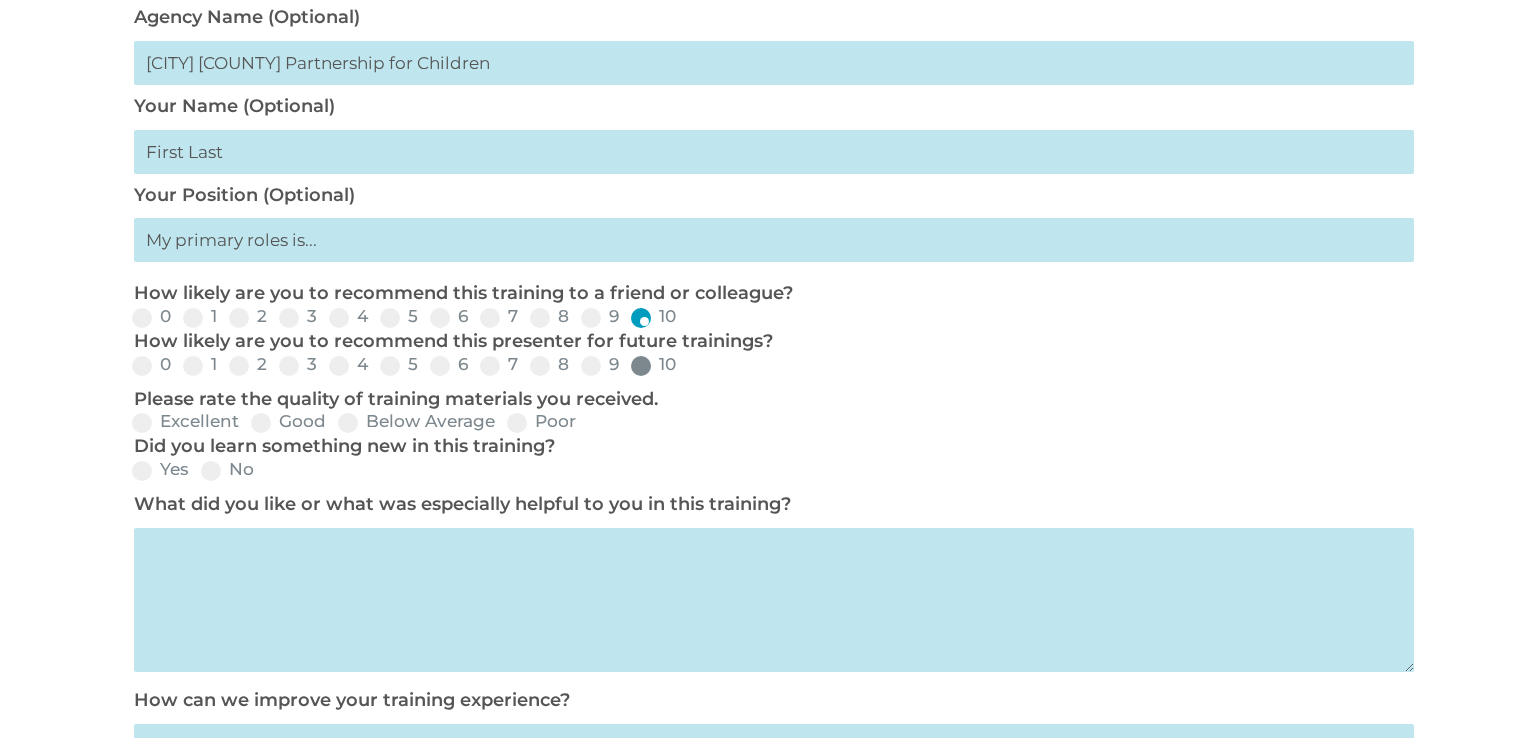 click at bounding box center (641, 366) 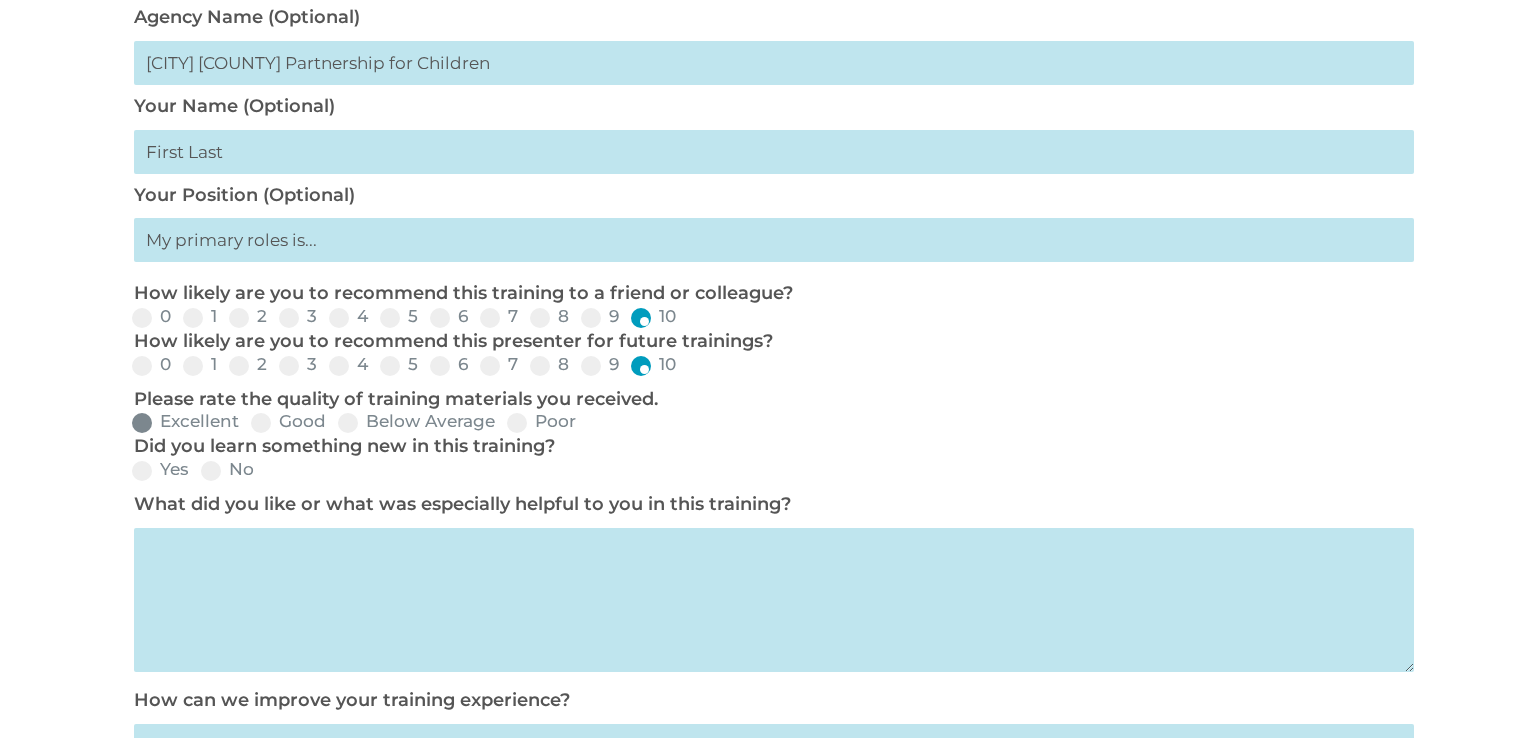 click at bounding box center (142, 423) 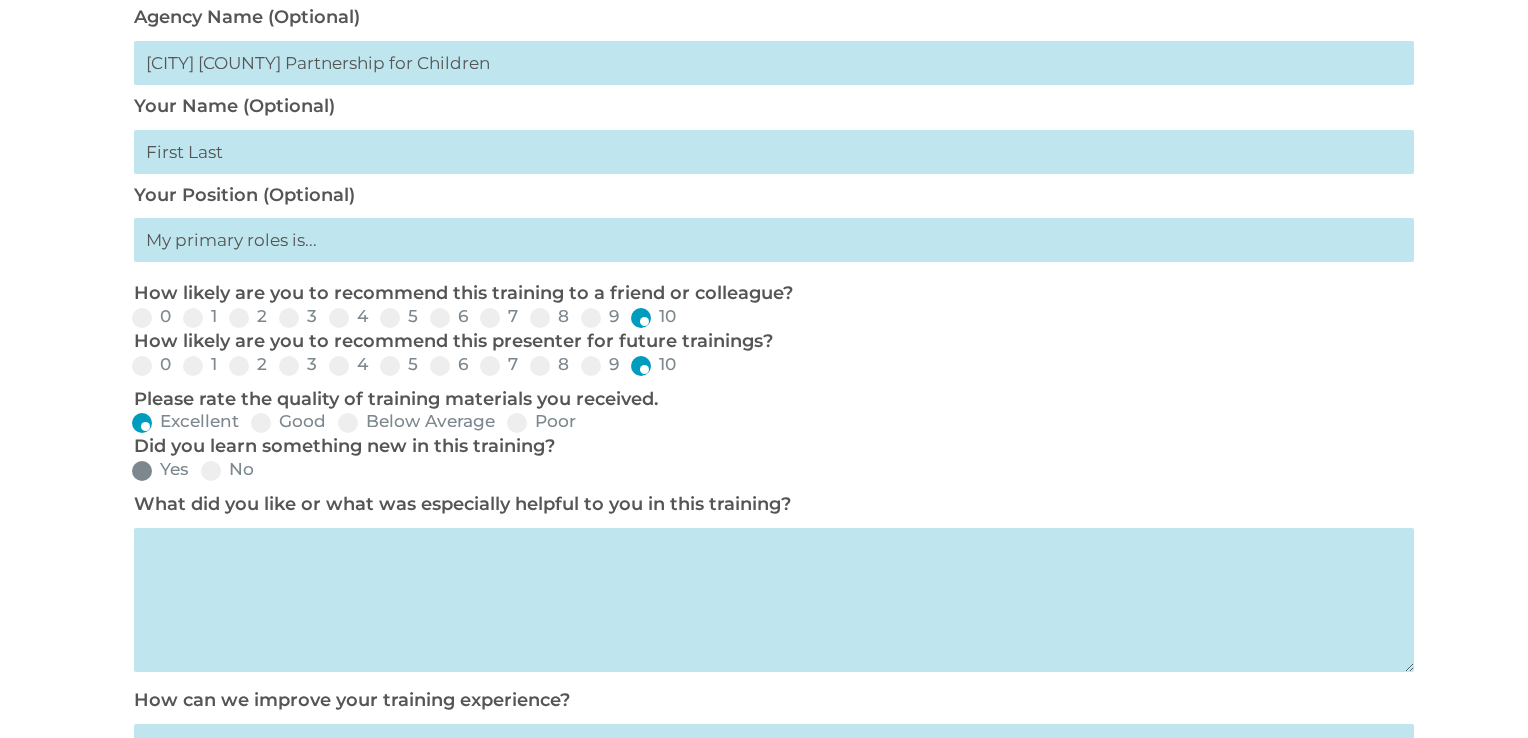 click at bounding box center [142, 471] 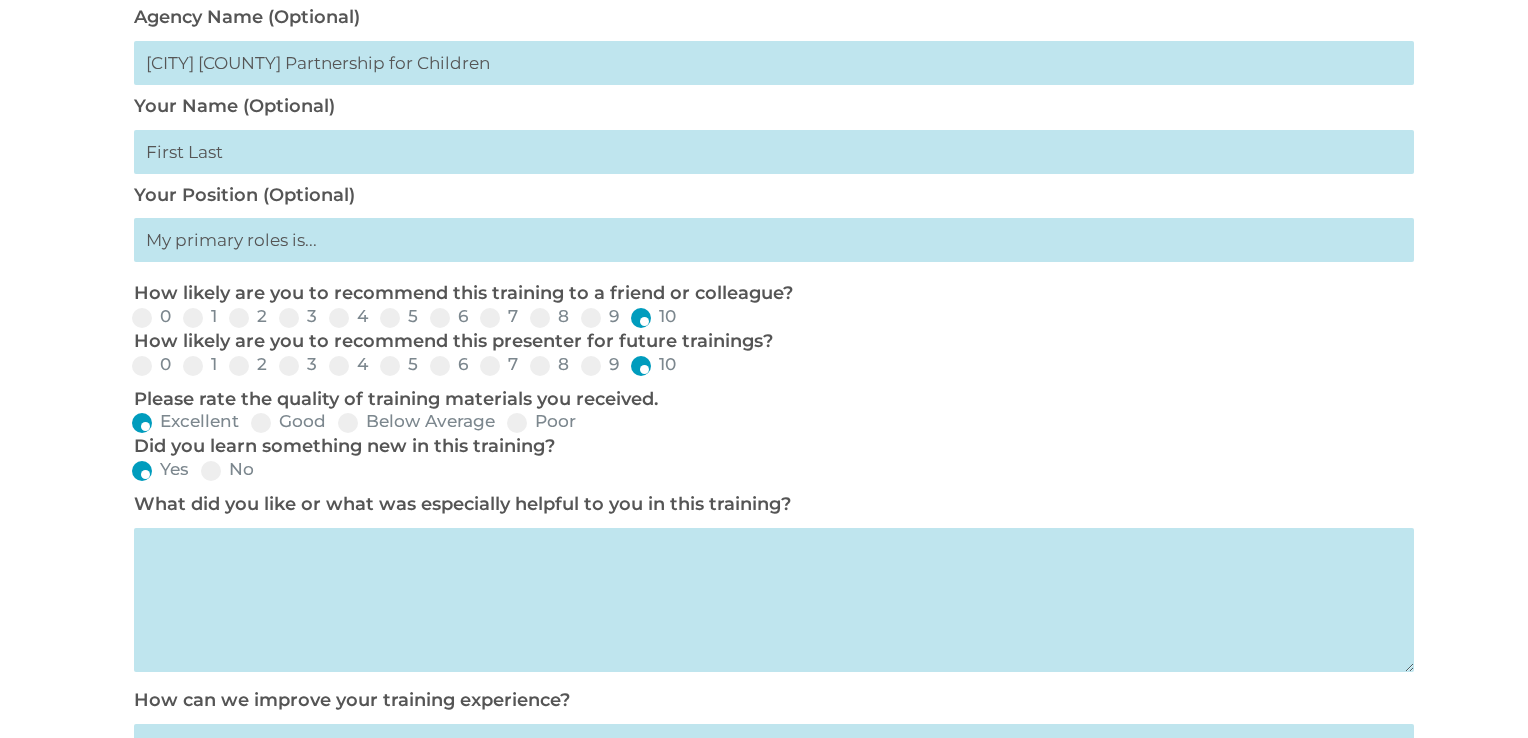 click at bounding box center (774, 600) 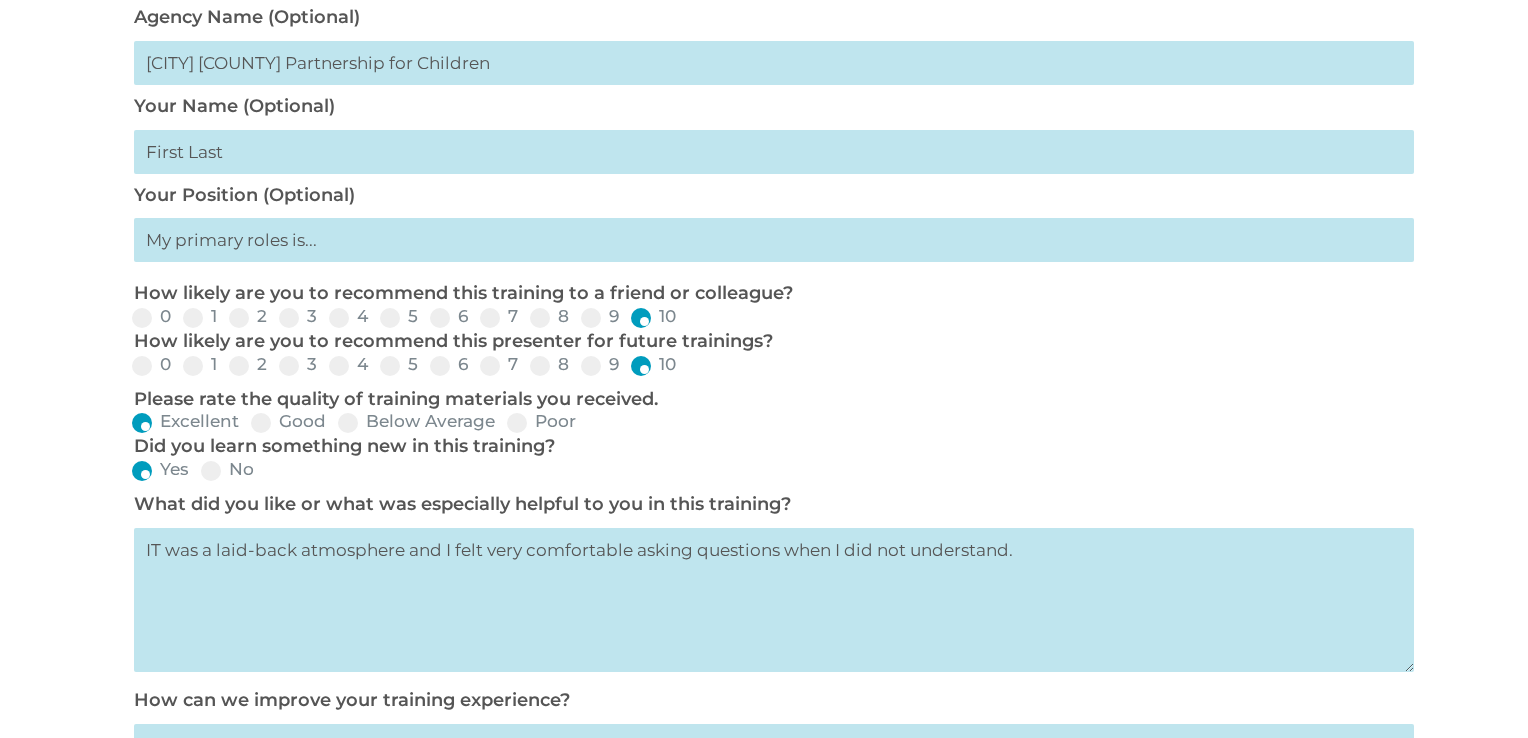 click on "IT was a laid-back atmosphere and I felt very comfortable asking questions when I did not understand." at bounding box center [774, 600] 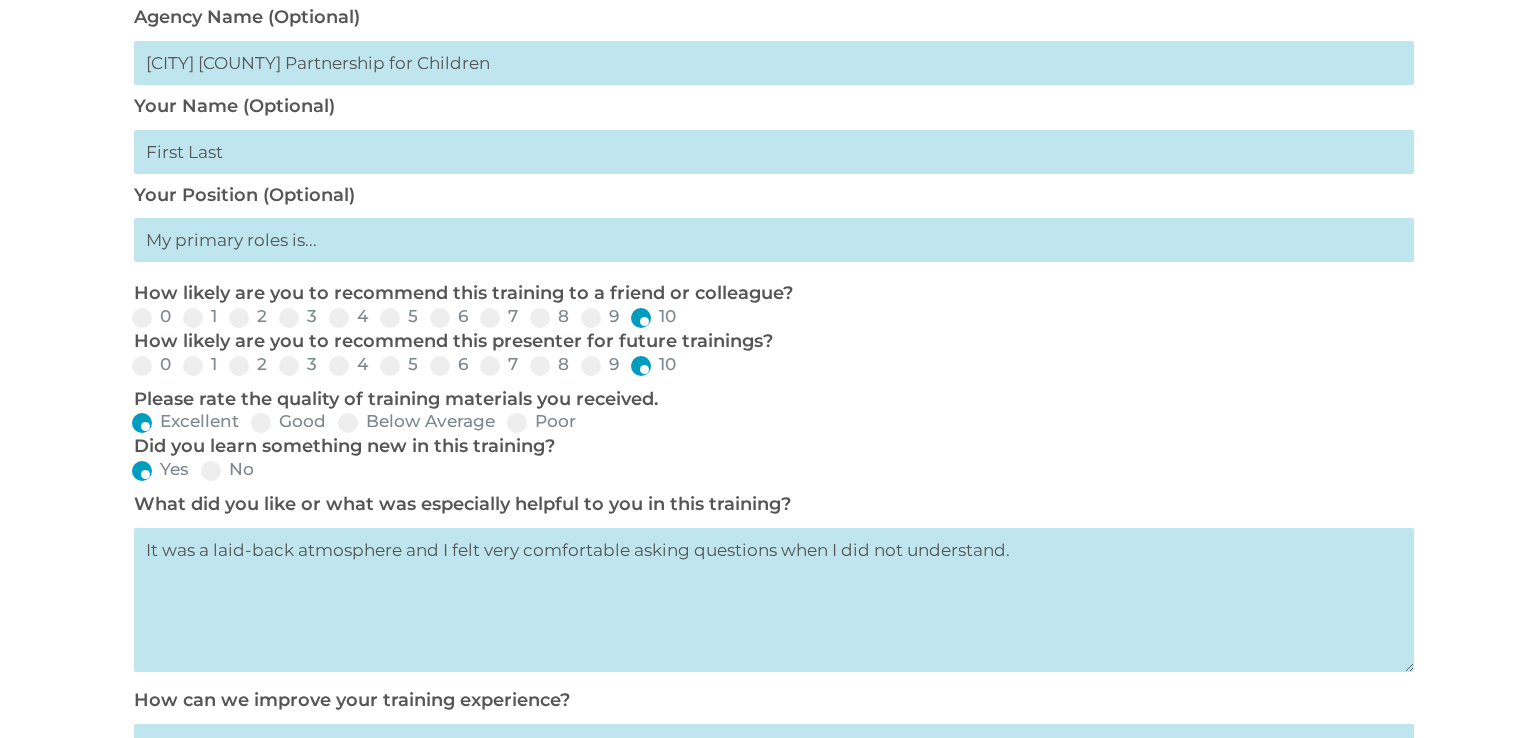 click on "It was a laid-back atmosphere and I felt very comfortable asking questions when I did not understand." at bounding box center (774, 600) 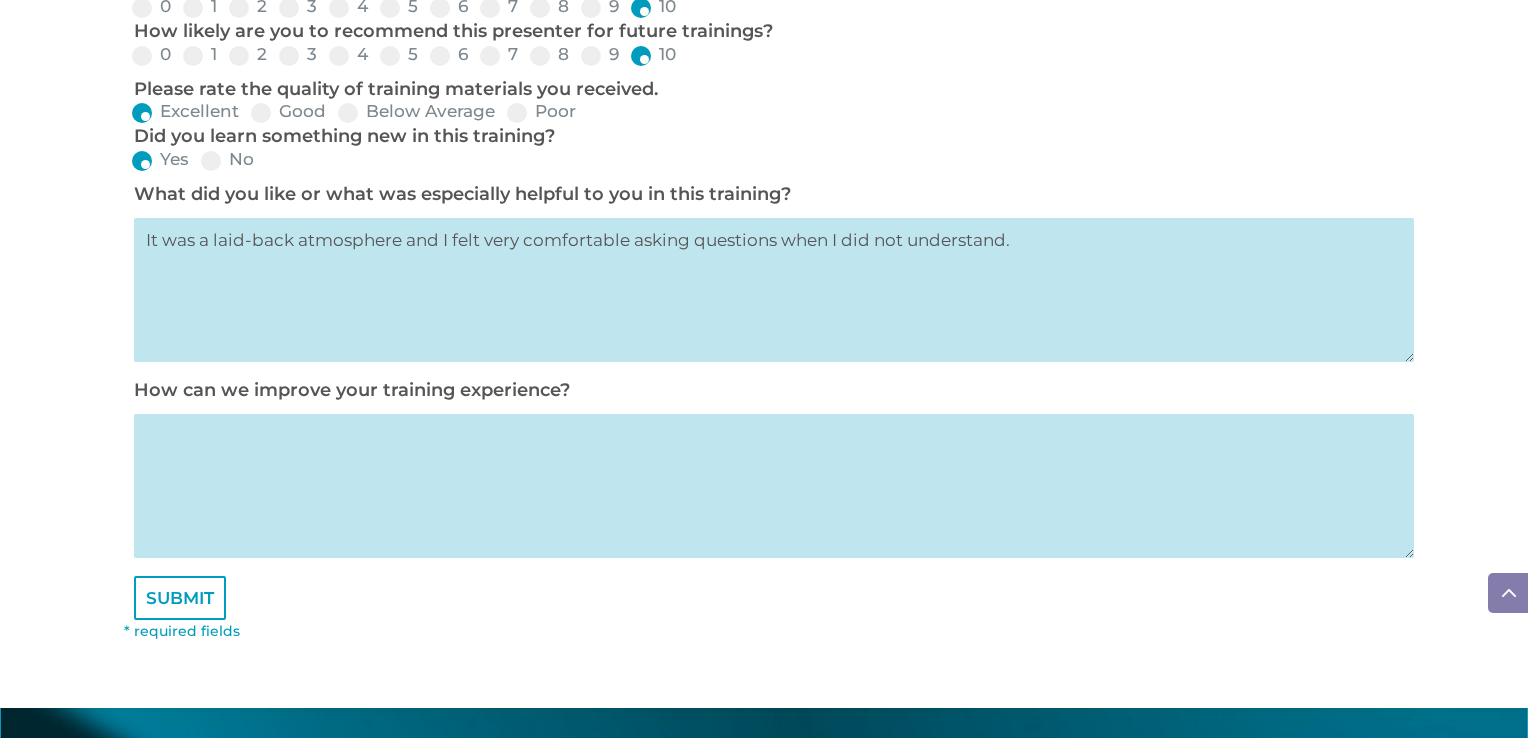 scroll, scrollTop: 1052, scrollLeft: 0, axis: vertical 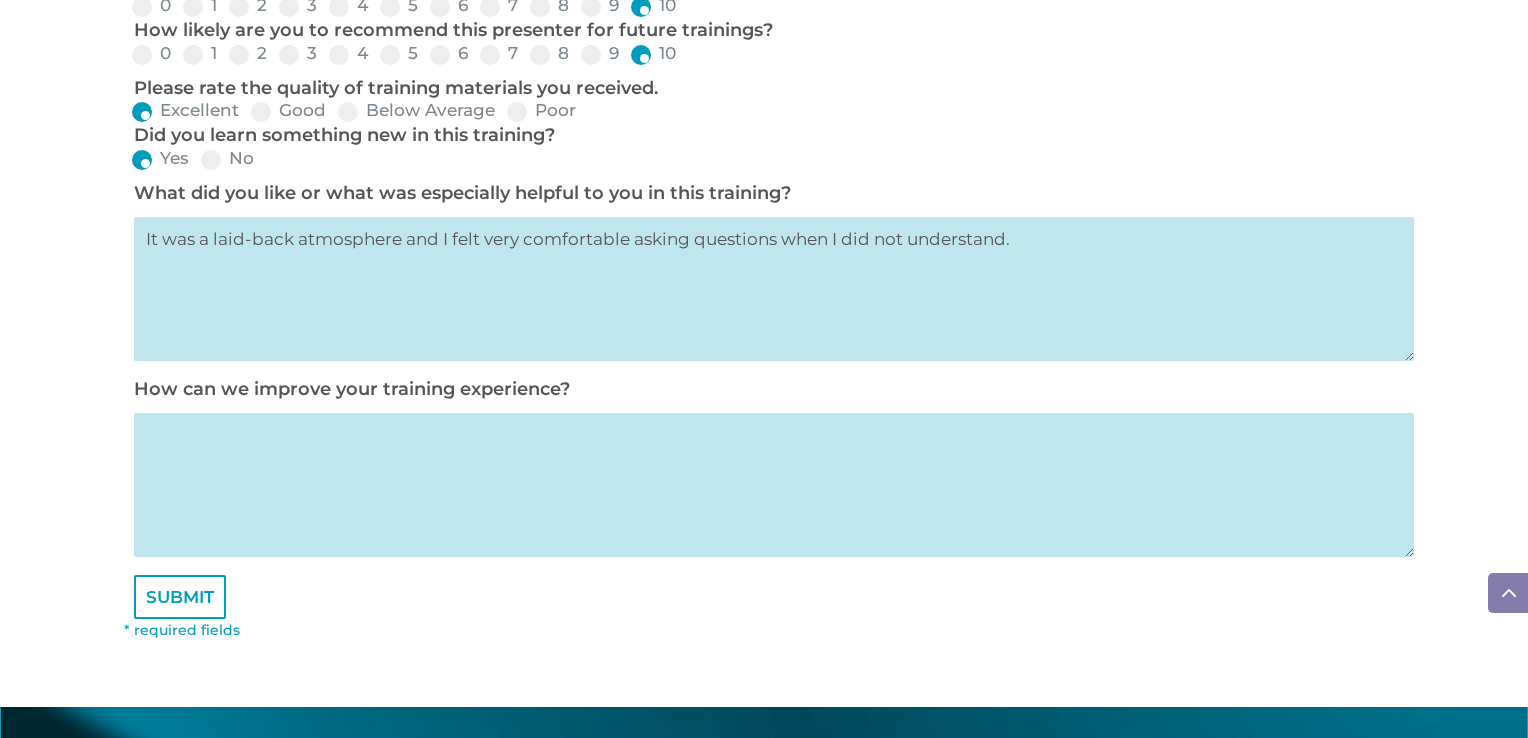 type on "It was a laid-back atmosphere and I felt very comfortable asking questions when I did not understand." 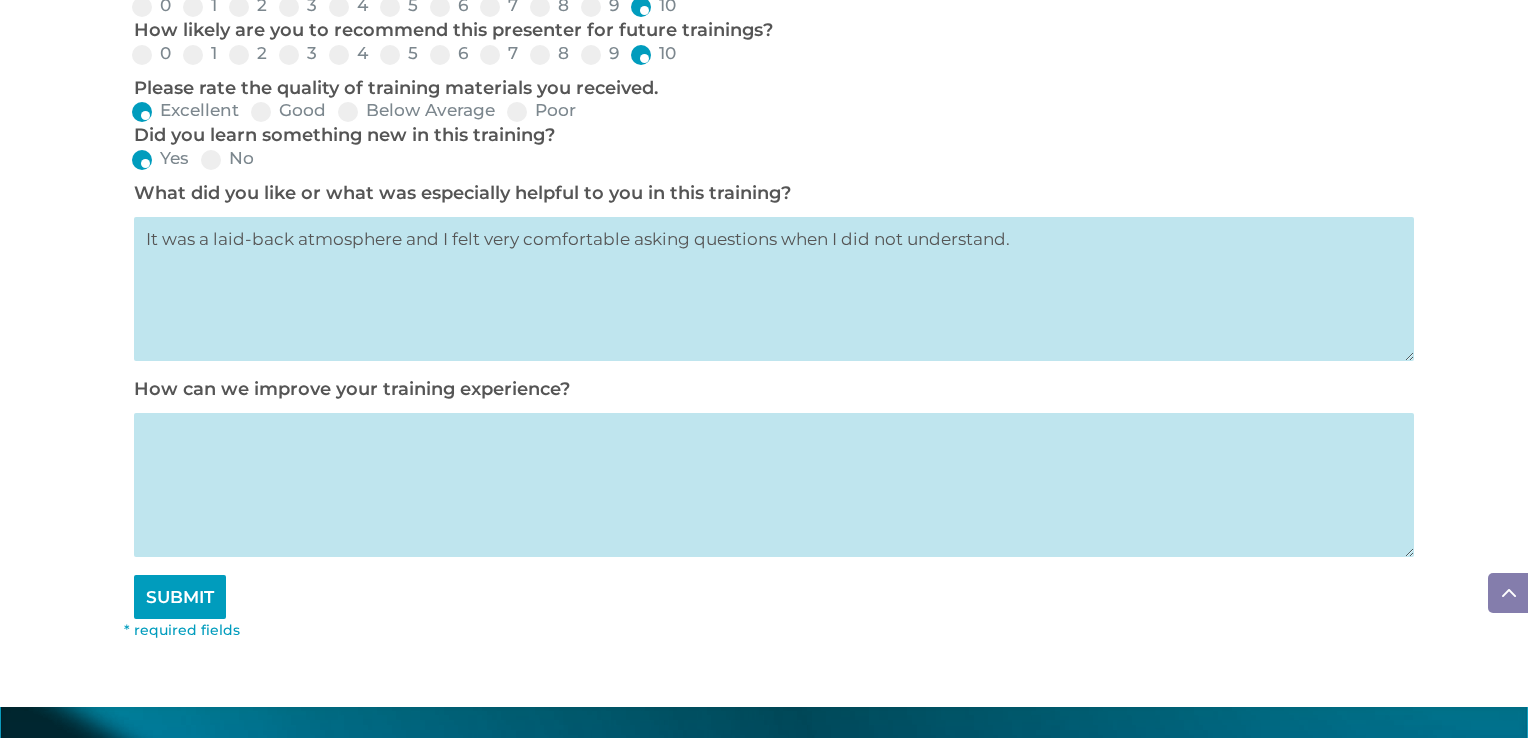 click on "SUBMIT" at bounding box center [180, 597] 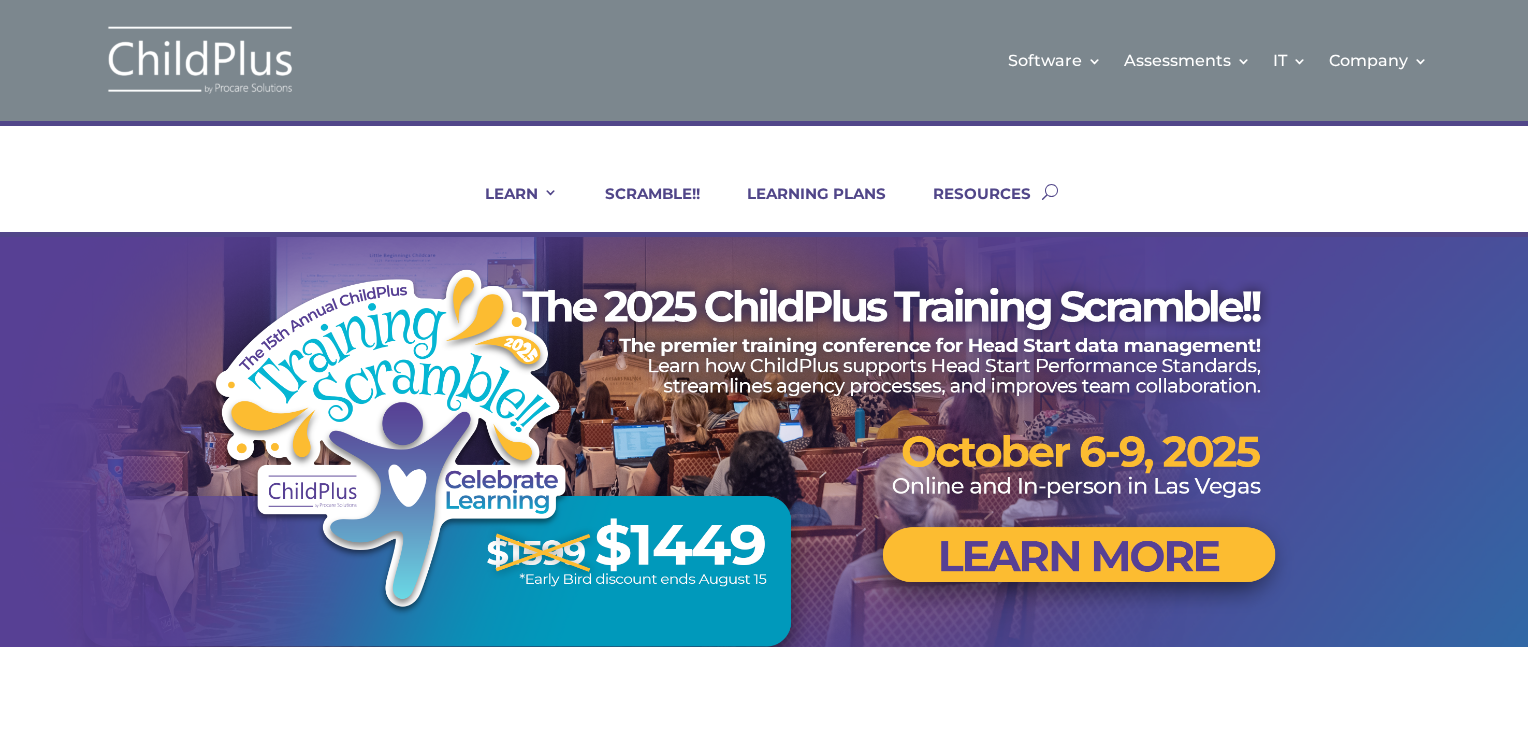 scroll, scrollTop: 0, scrollLeft: 0, axis: both 